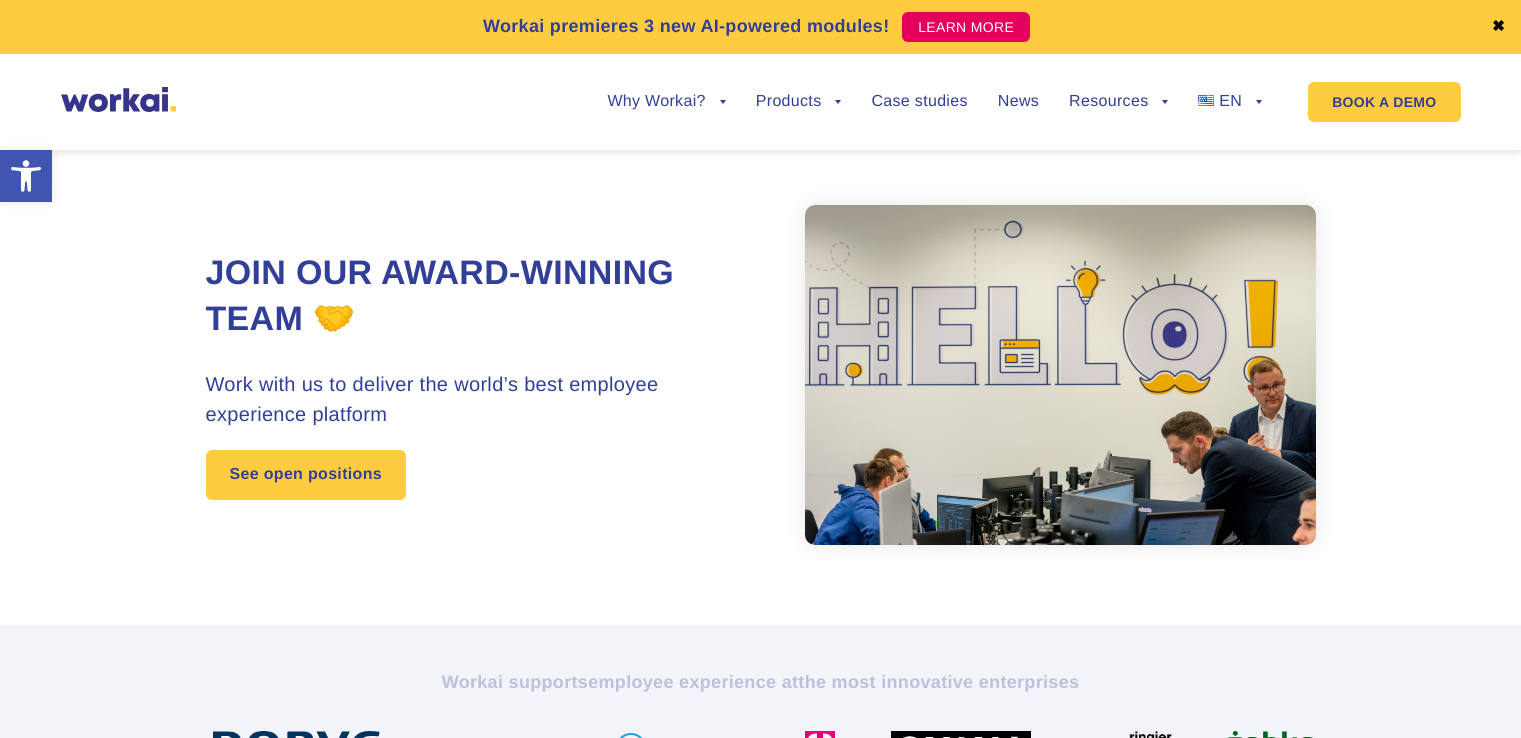 scroll, scrollTop: 298, scrollLeft: 0, axis: vertical 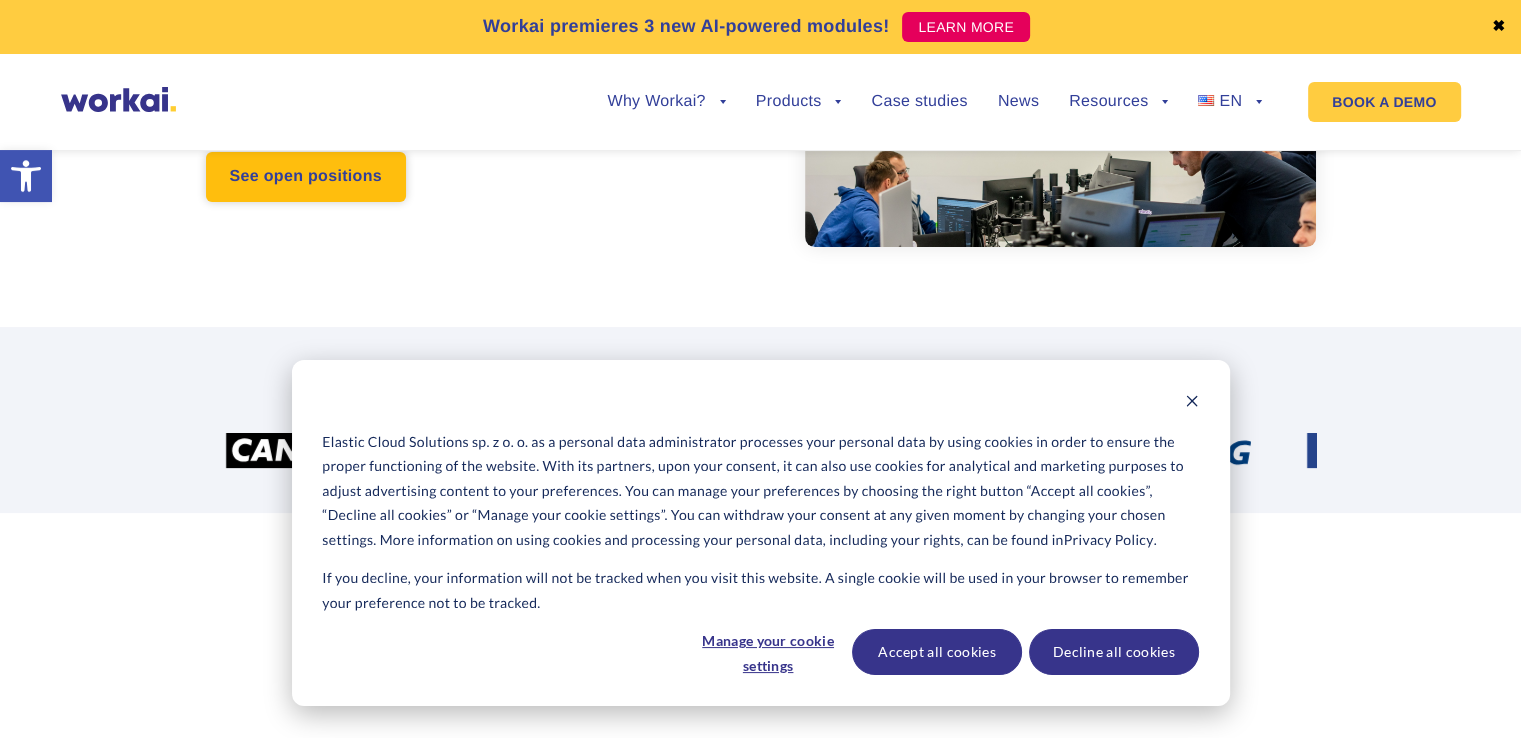 click on "See open positions" at bounding box center (306, 177) 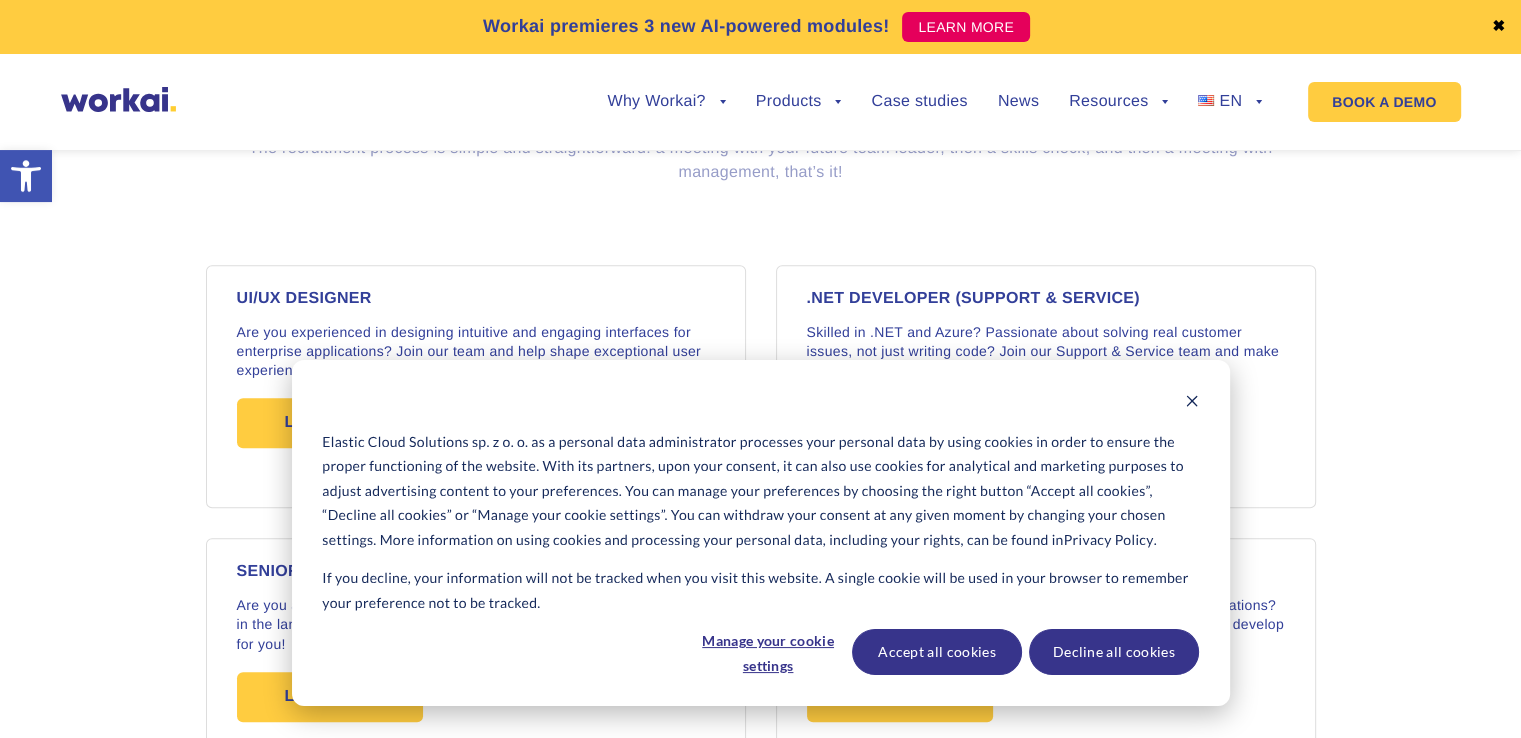 scroll, scrollTop: 1598, scrollLeft: 0, axis: vertical 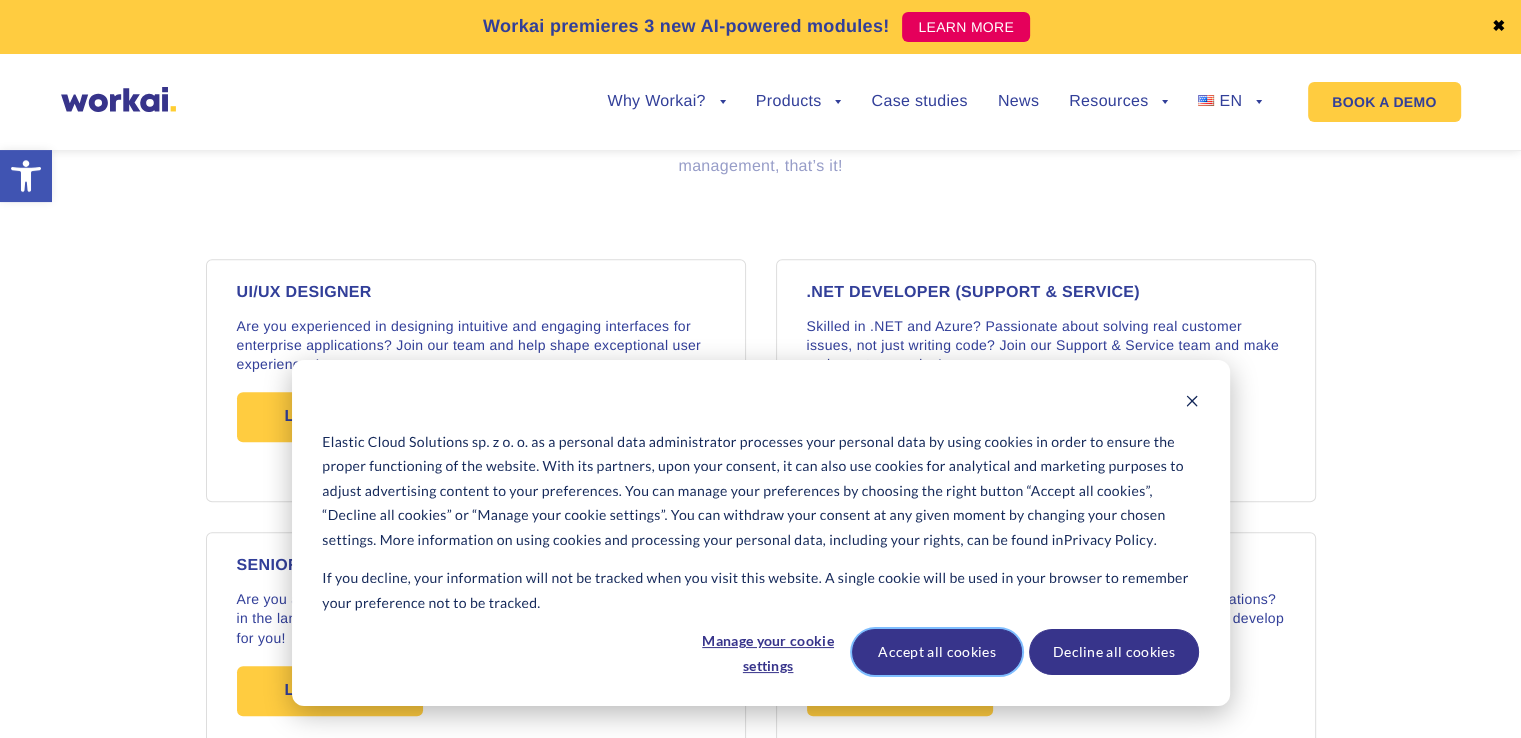 click on "Accept all cookies" at bounding box center [937, 652] 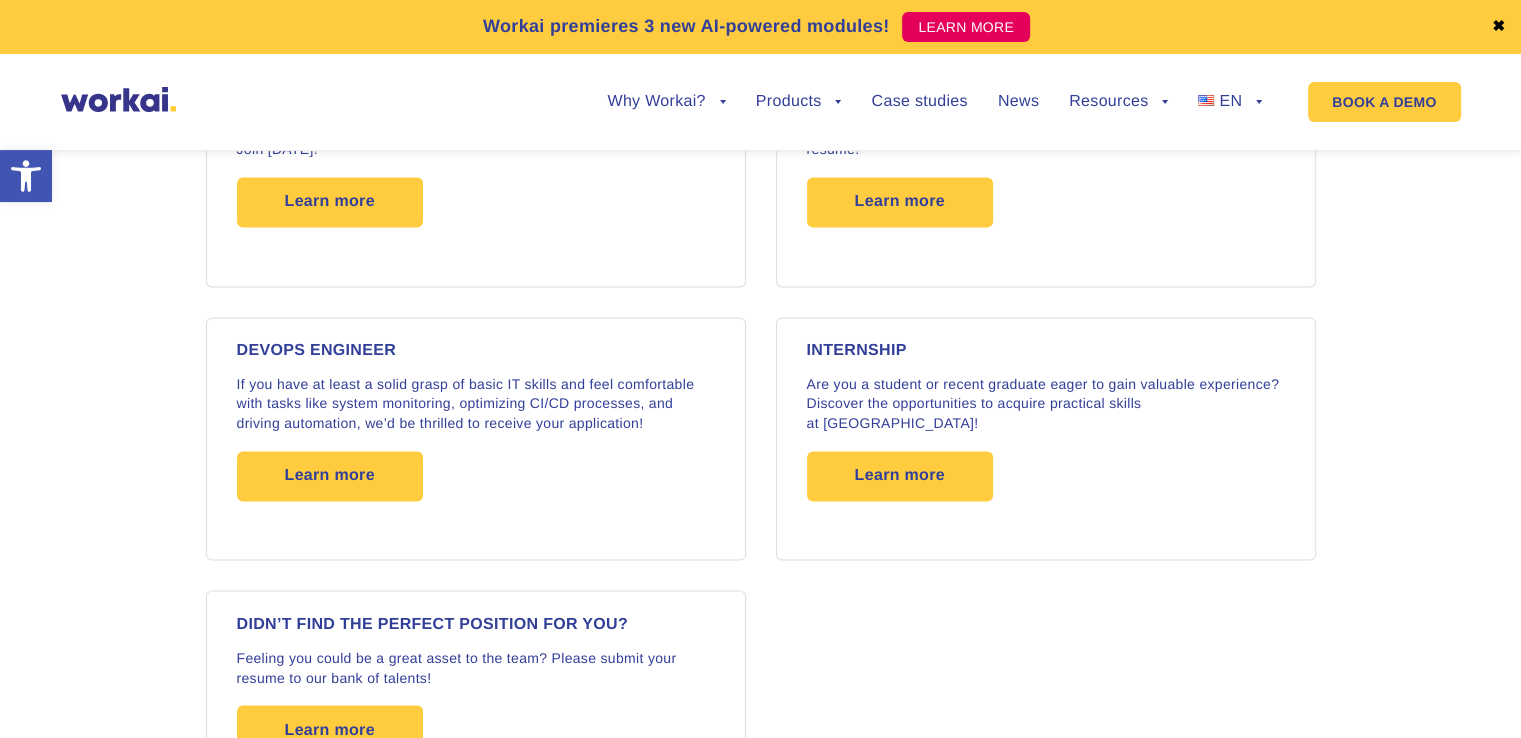scroll, scrollTop: 3198, scrollLeft: 0, axis: vertical 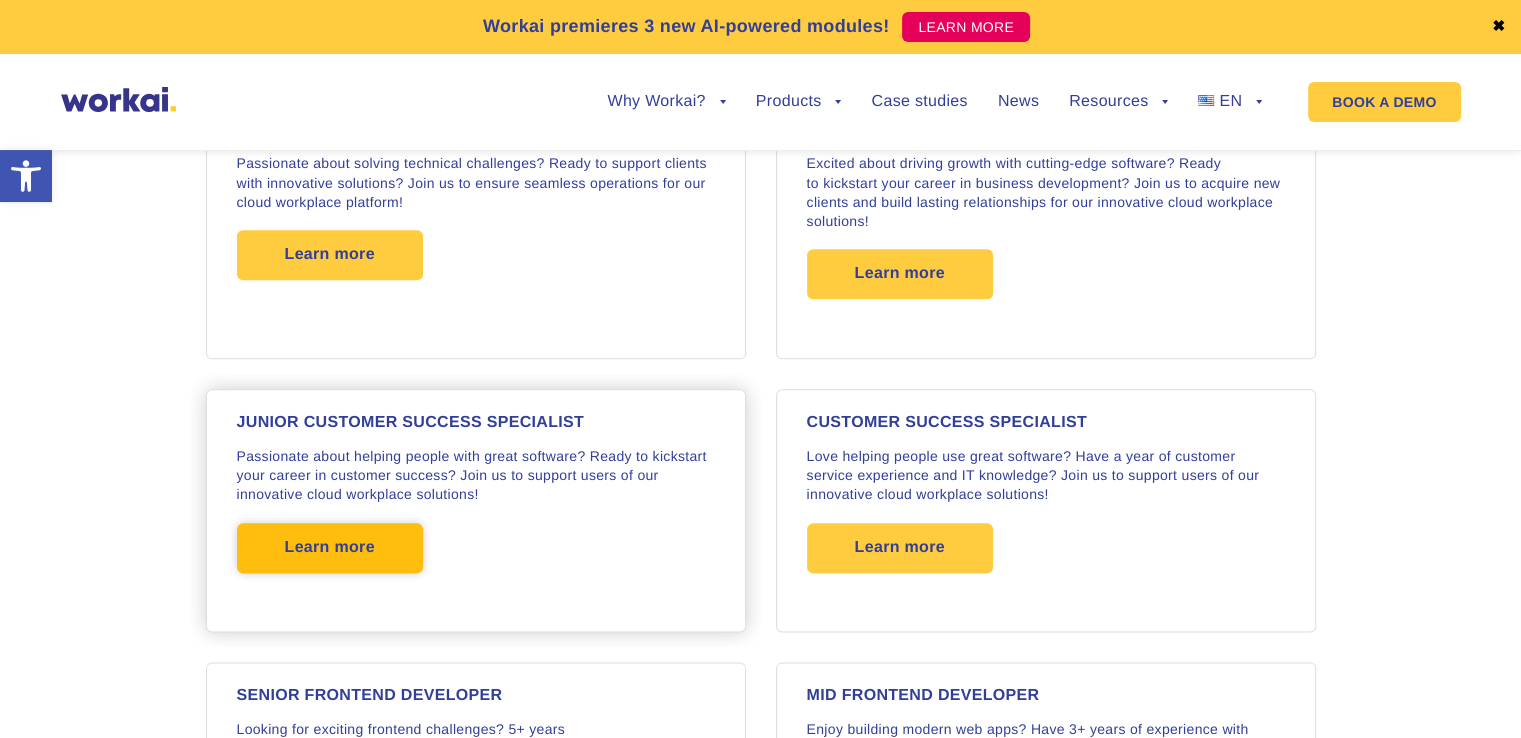 click on "Learn more" at bounding box center (330, 548) 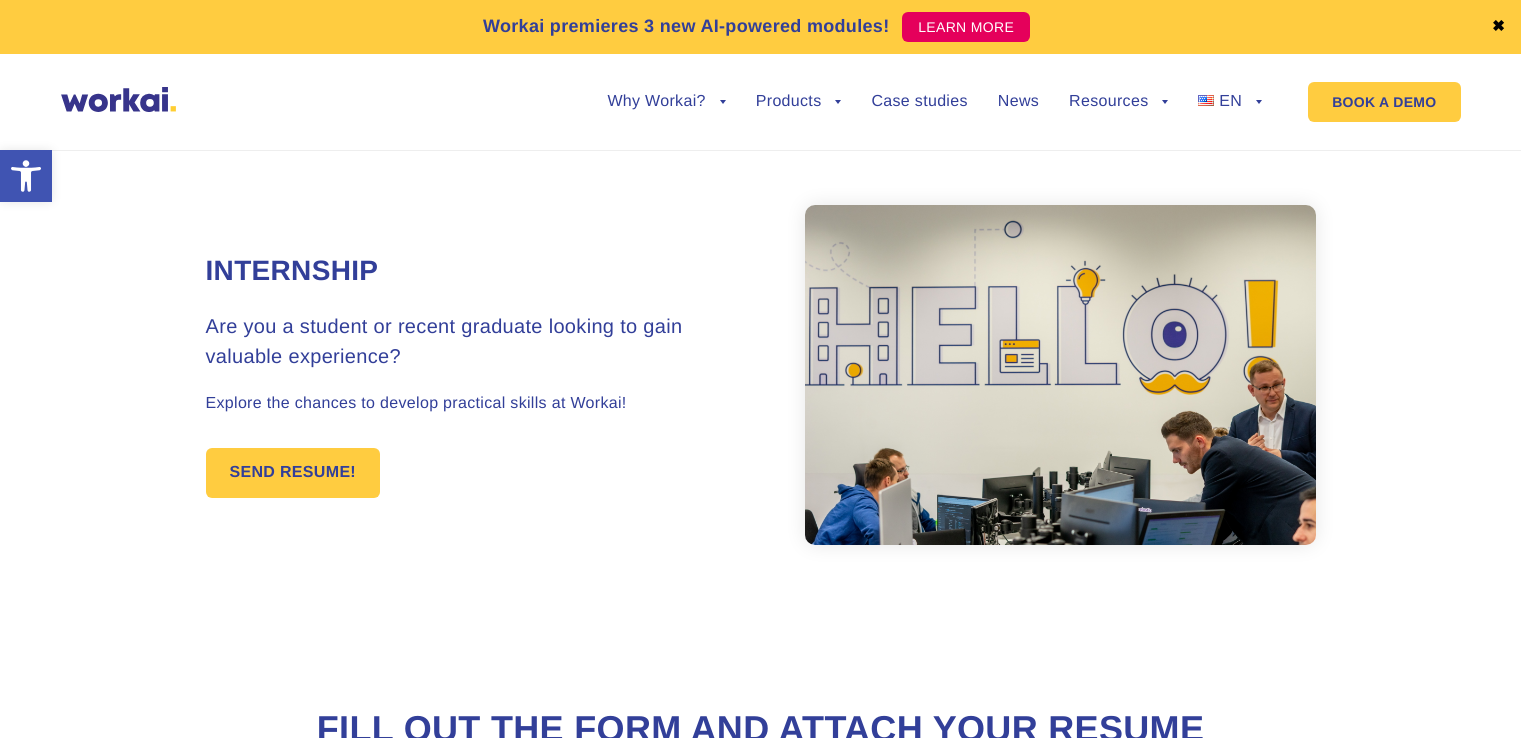 scroll, scrollTop: 0, scrollLeft: 0, axis: both 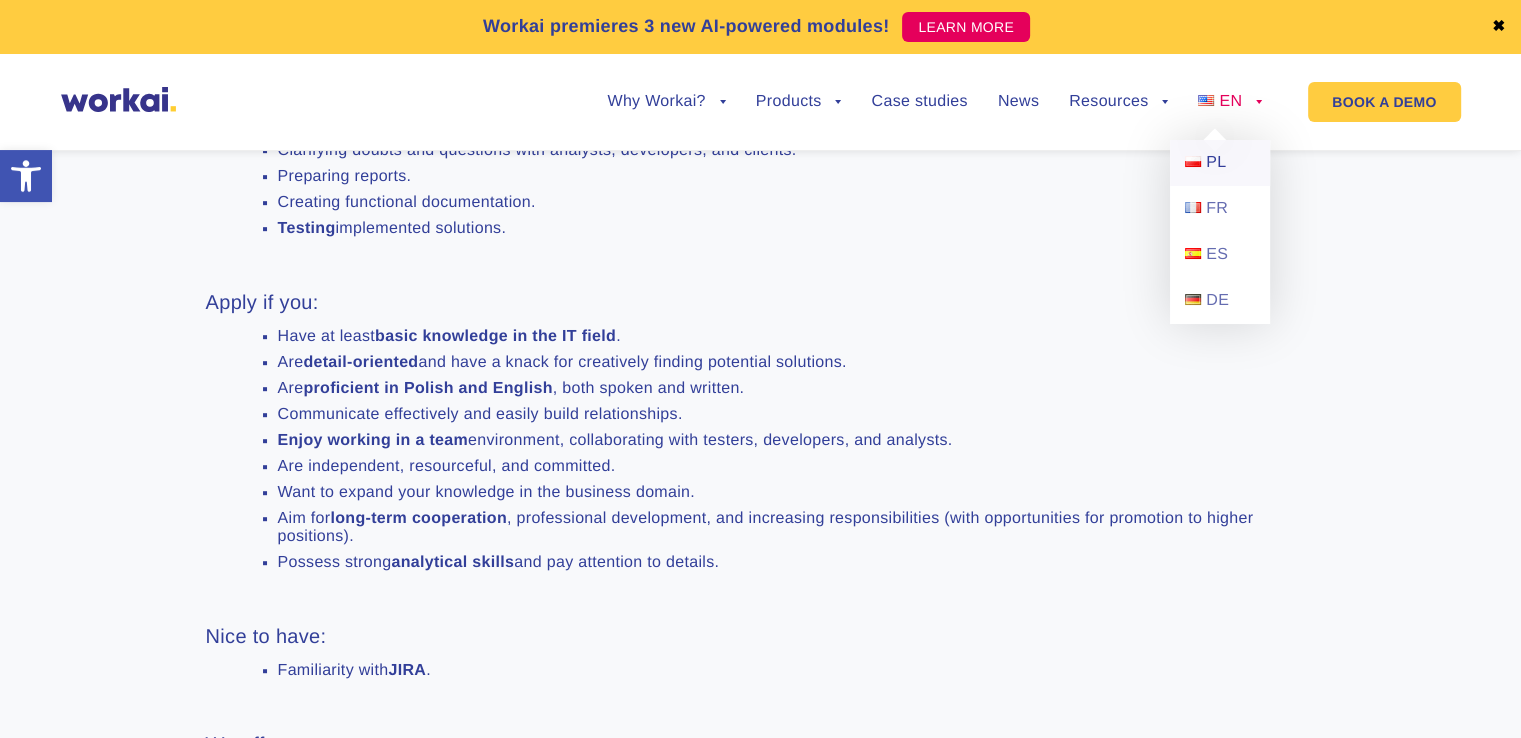 click on "PL" at bounding box center [1216, 162] 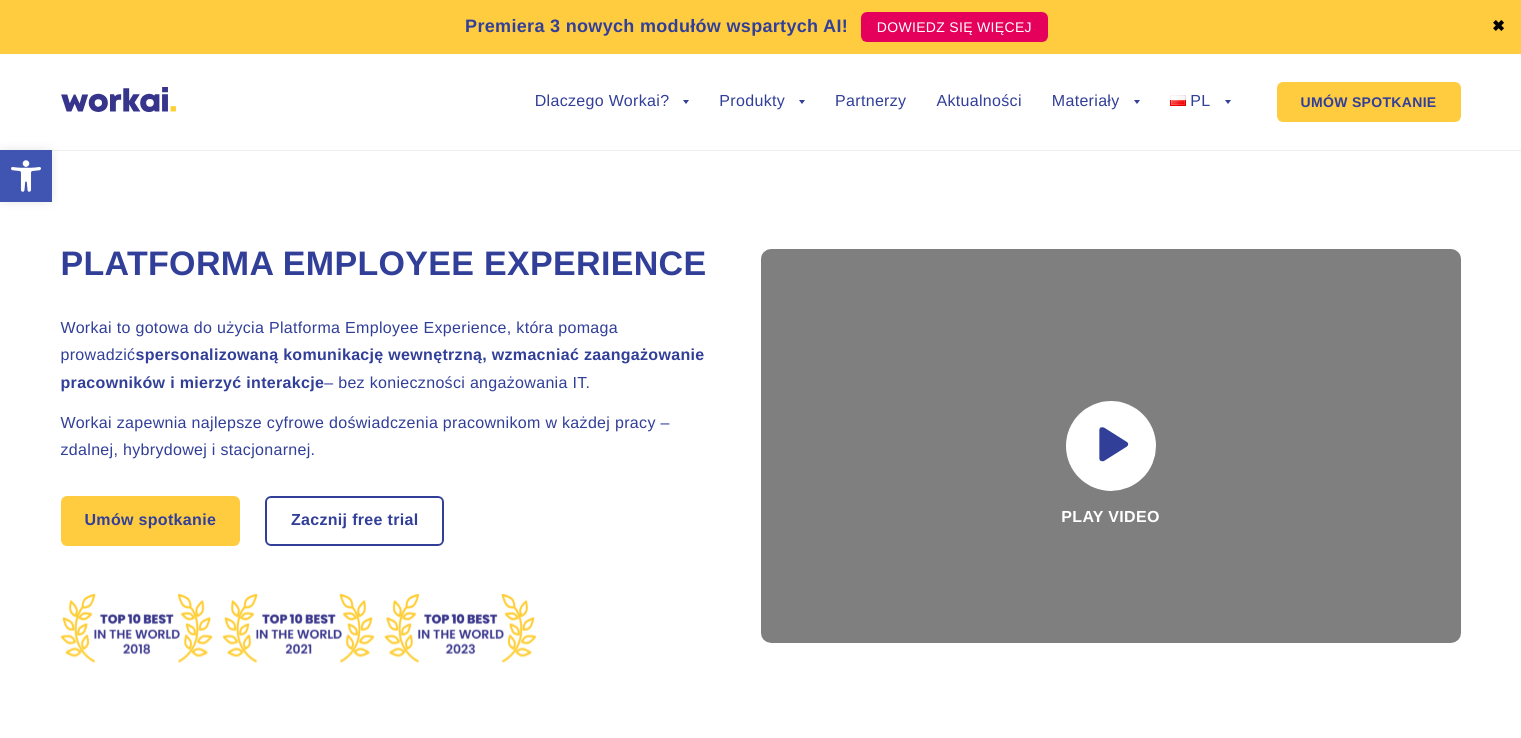 scroll, scrollTop: 0, scrollLeft: 0, axis: both 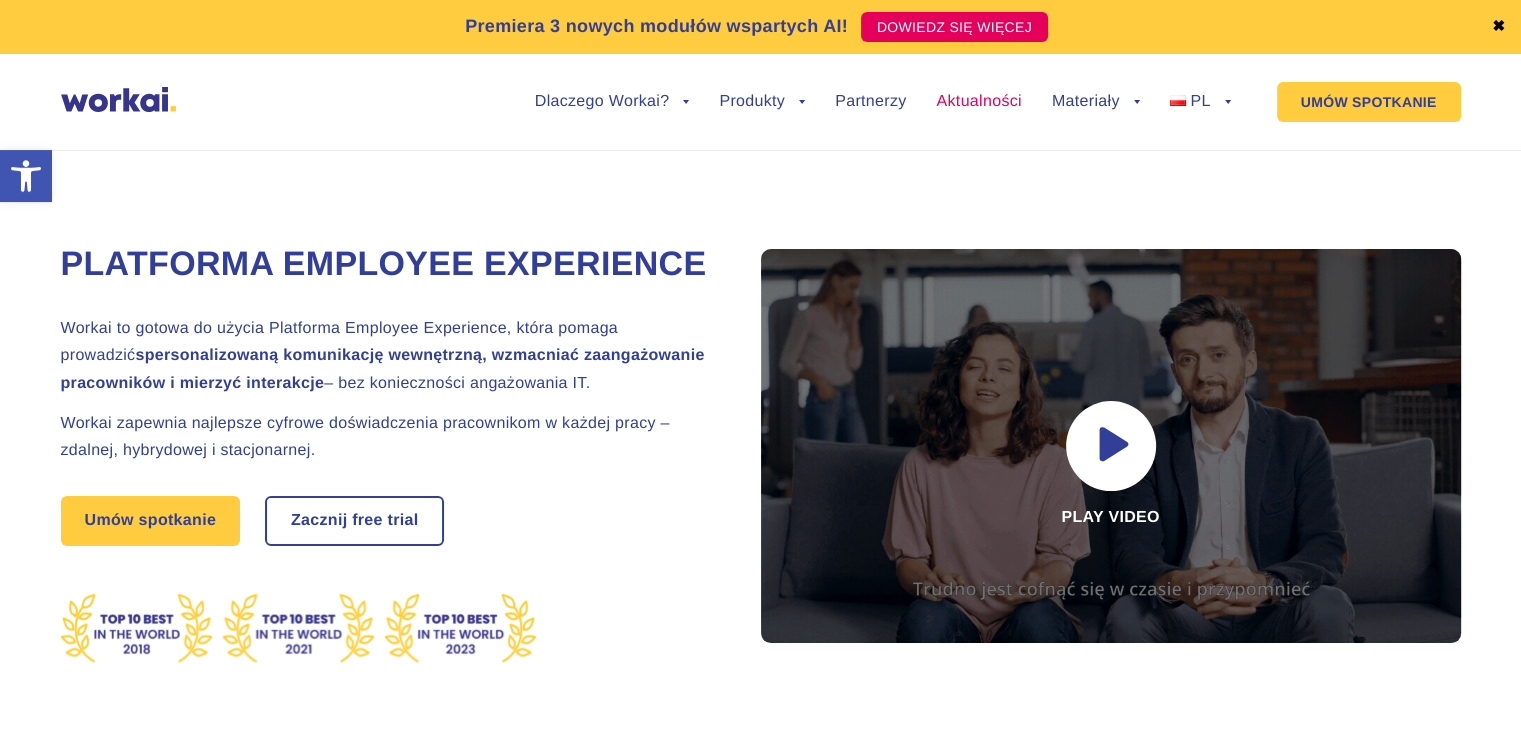 click on "Aktualności" at bounding box center [978, 102] 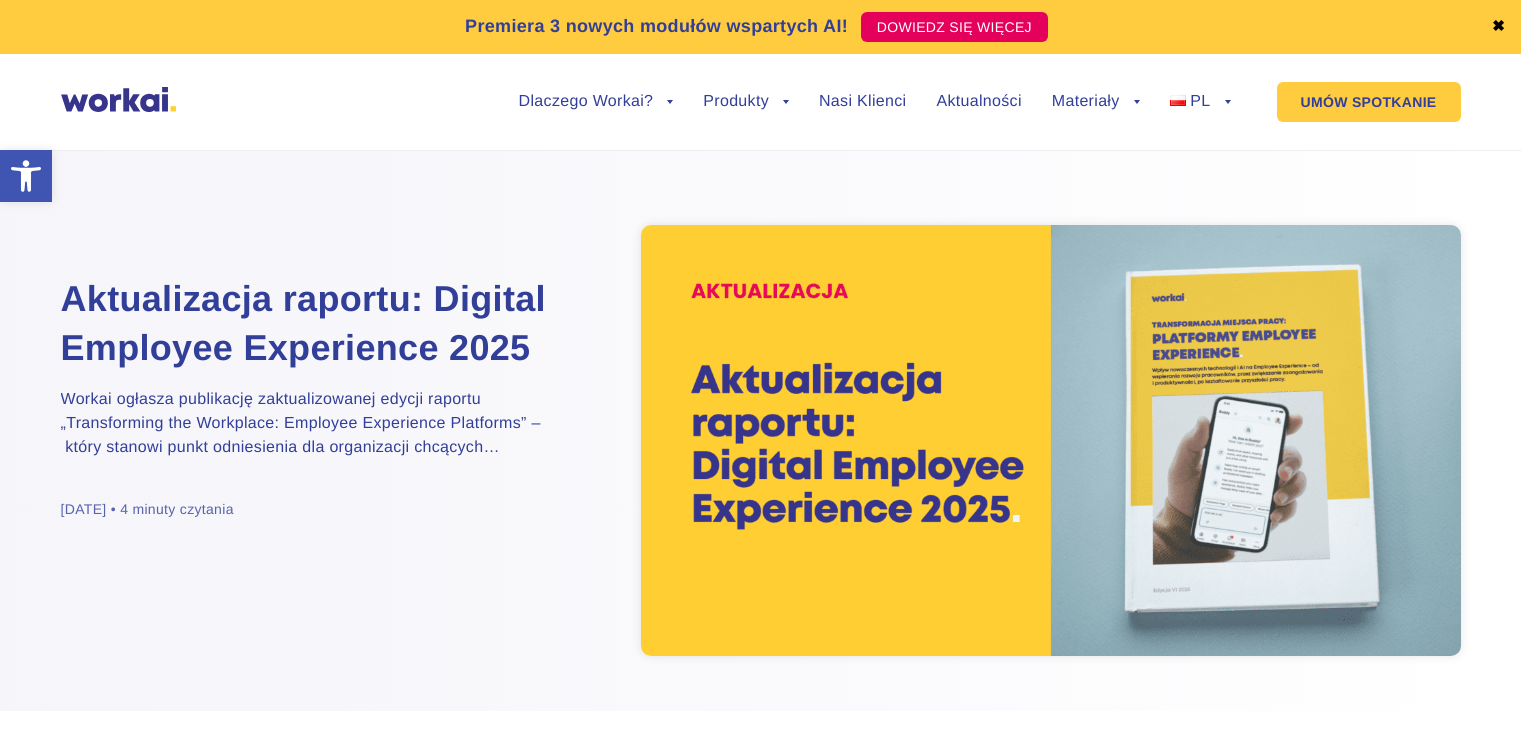scroll, scrollTop: 0, scrollLeft: 0, axis: both 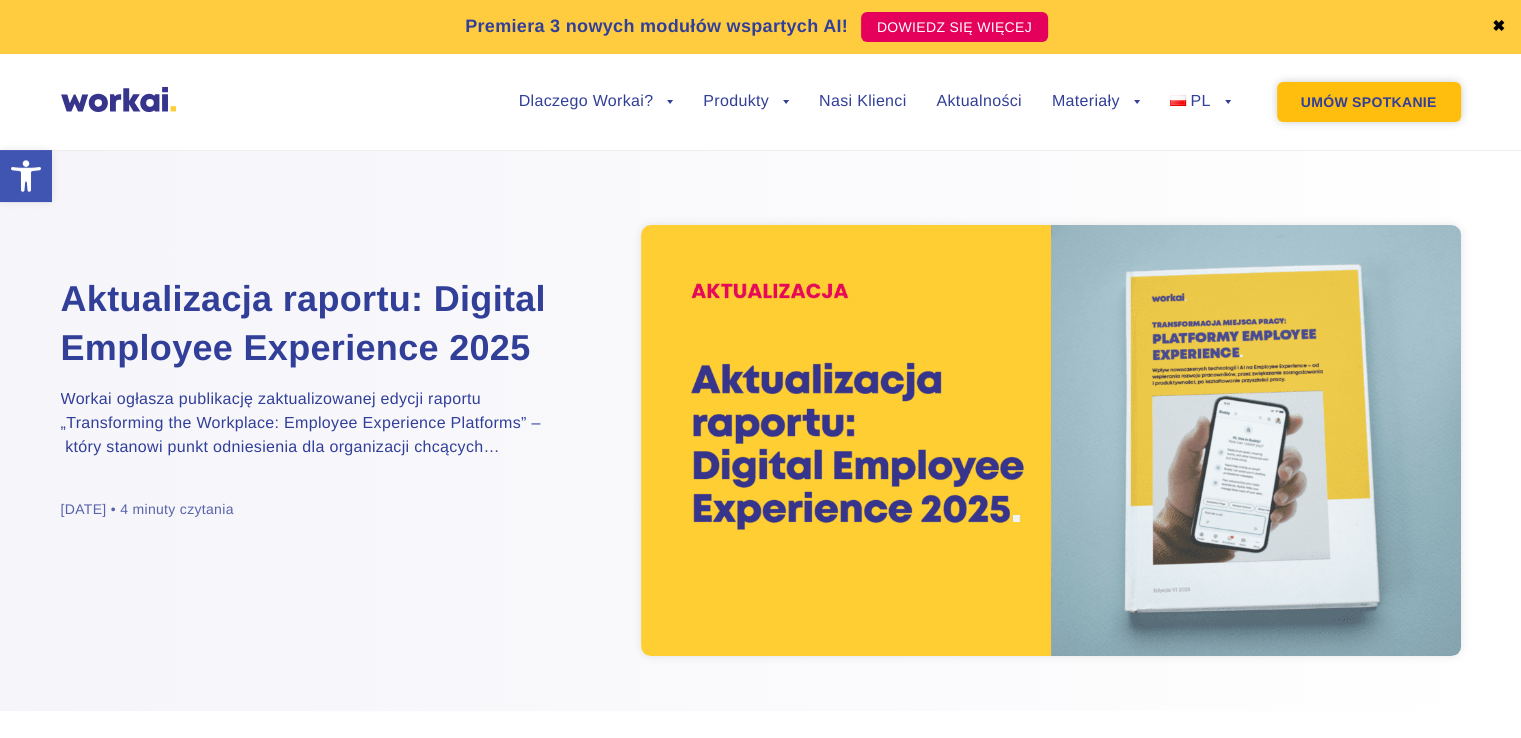 click on "UMÓW SPOTKANIE" at bounding box center [1369, 102] 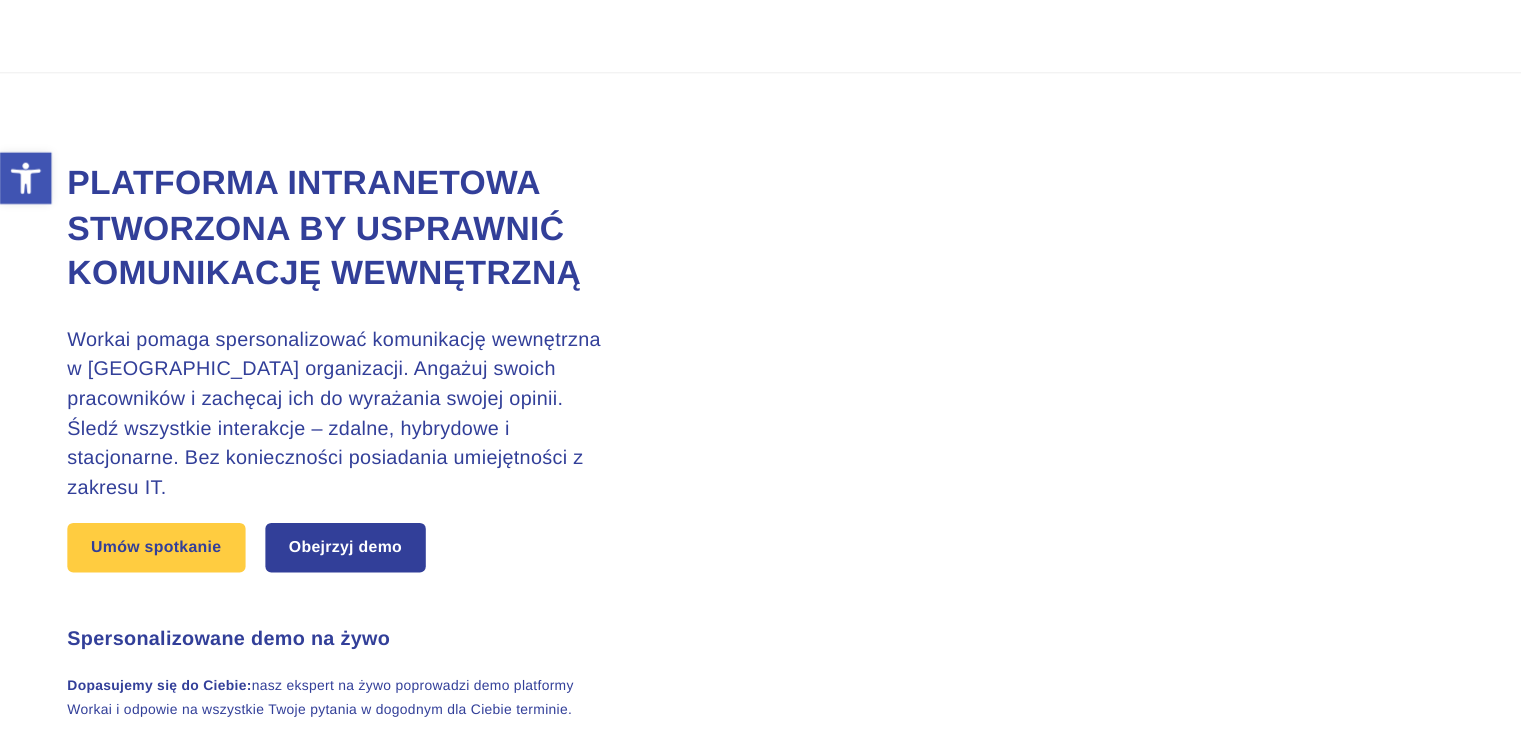scroll, scrollTop: 0, scrollLeft: 0, axis: both 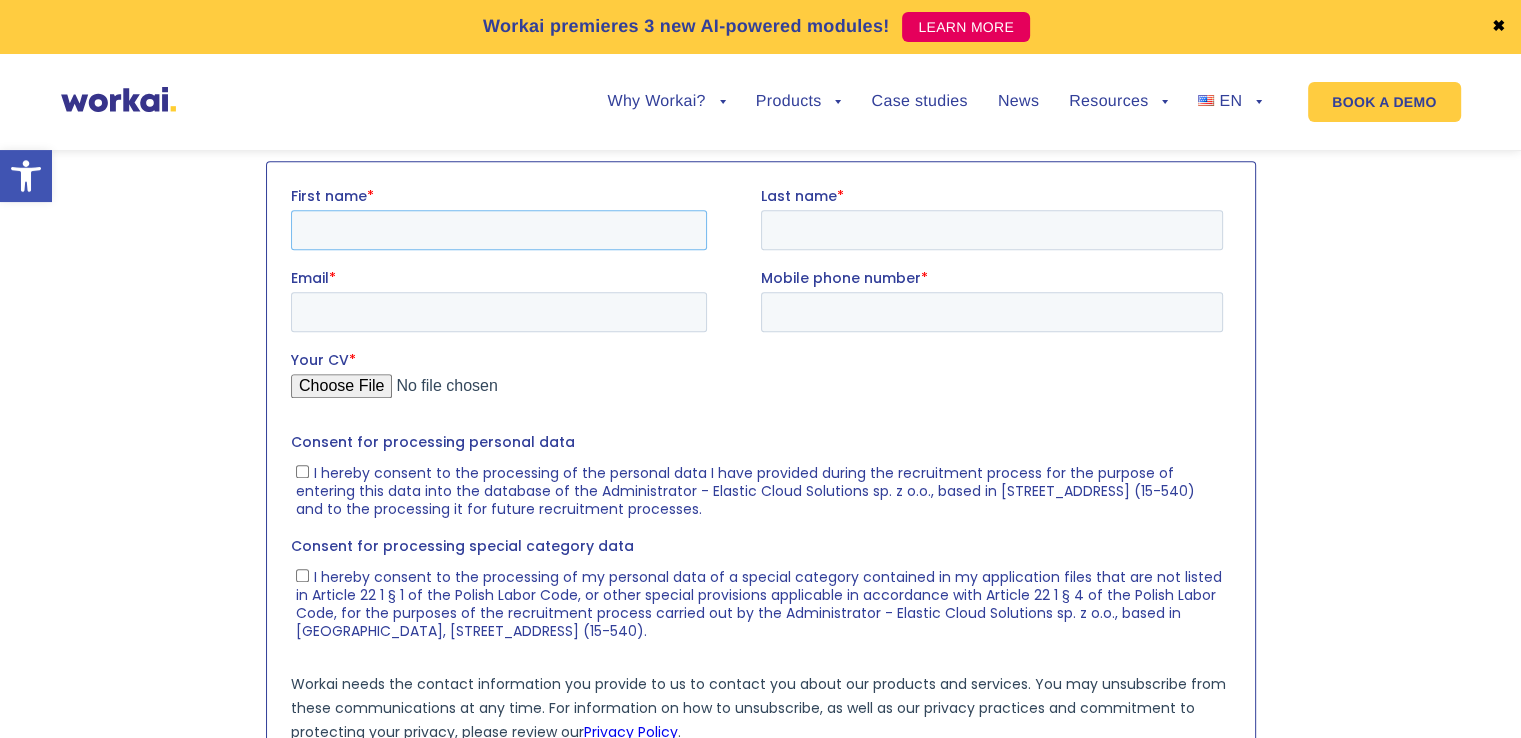 click on "First name *" at bounding box center [498, 230] 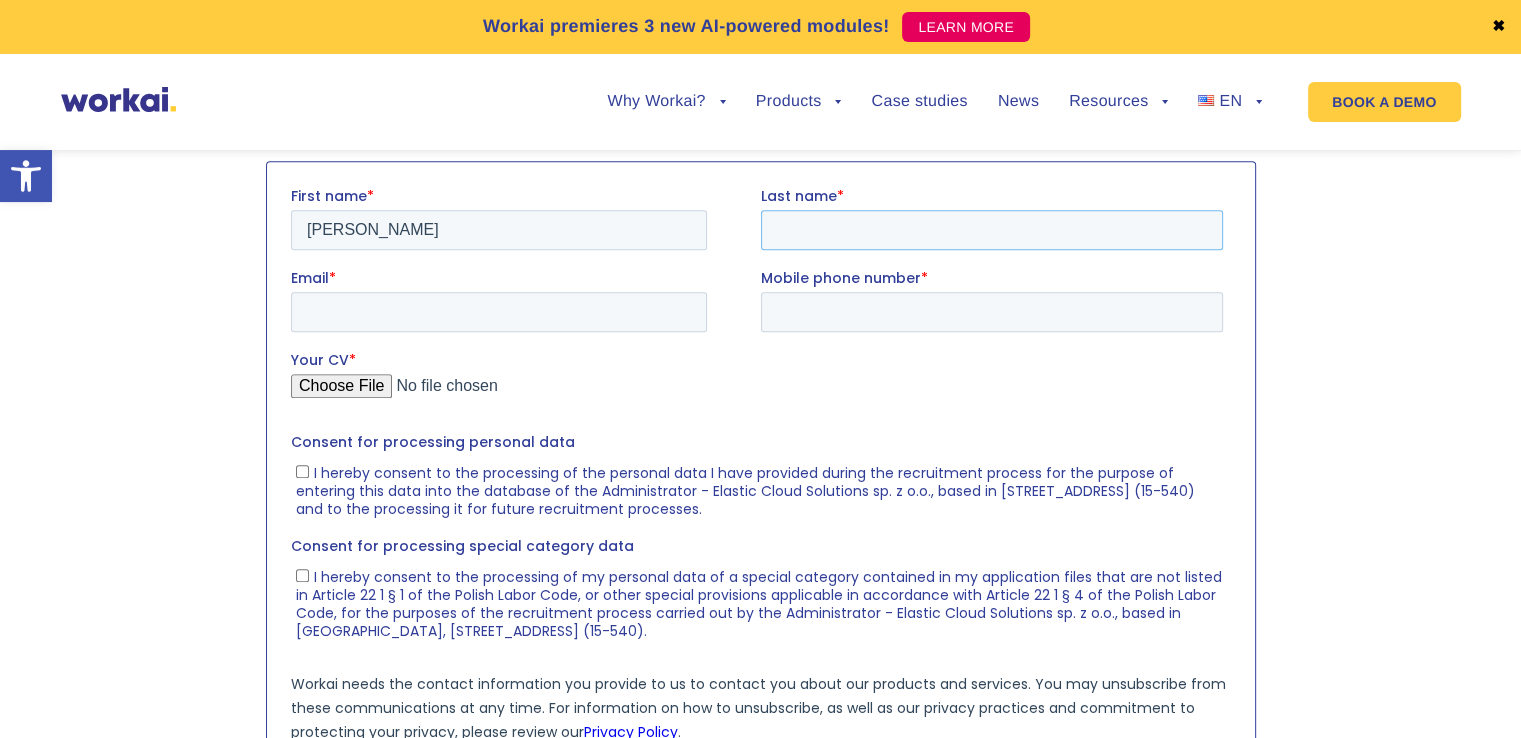 type on "Ignatowicz" 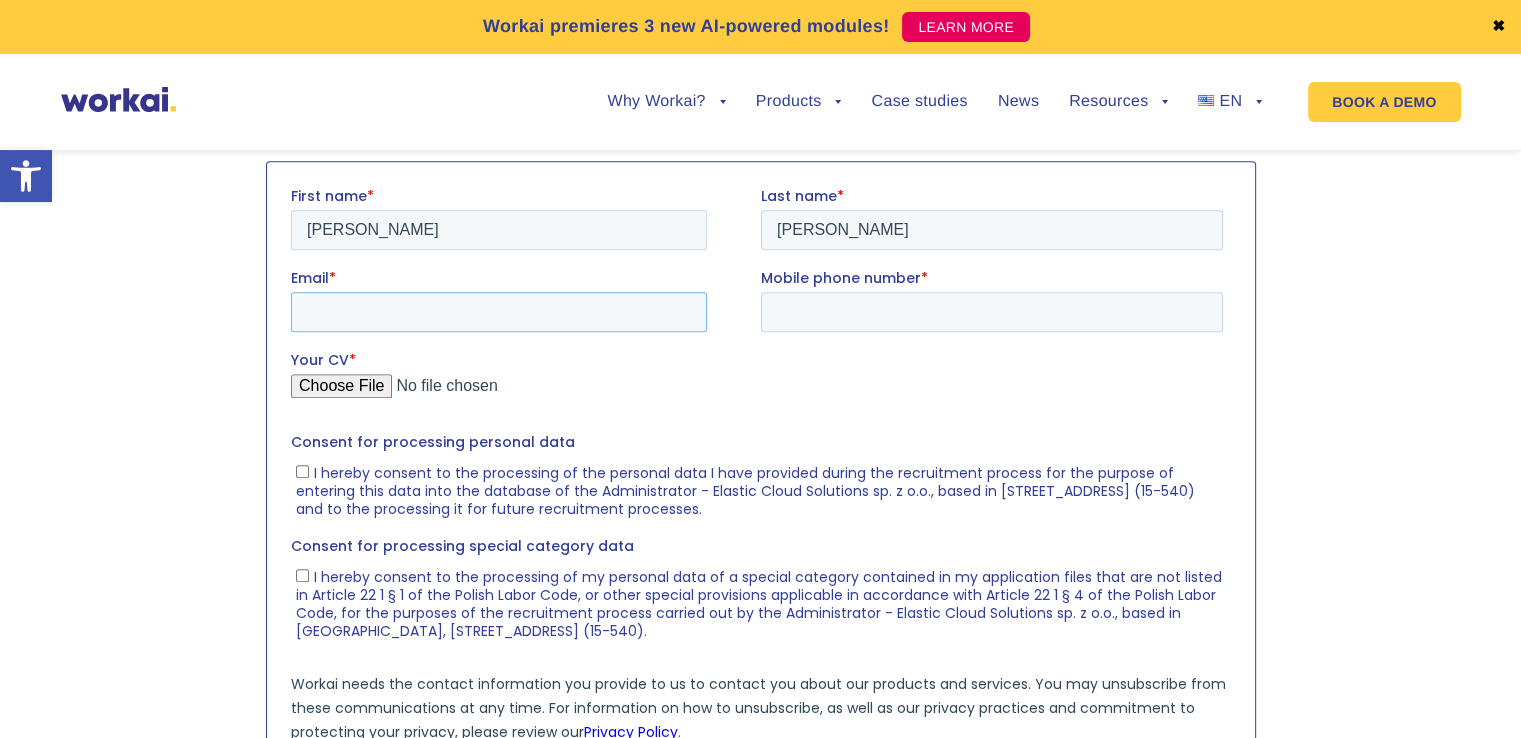 type on "agnieszkaignatowicz98@gmail.com" 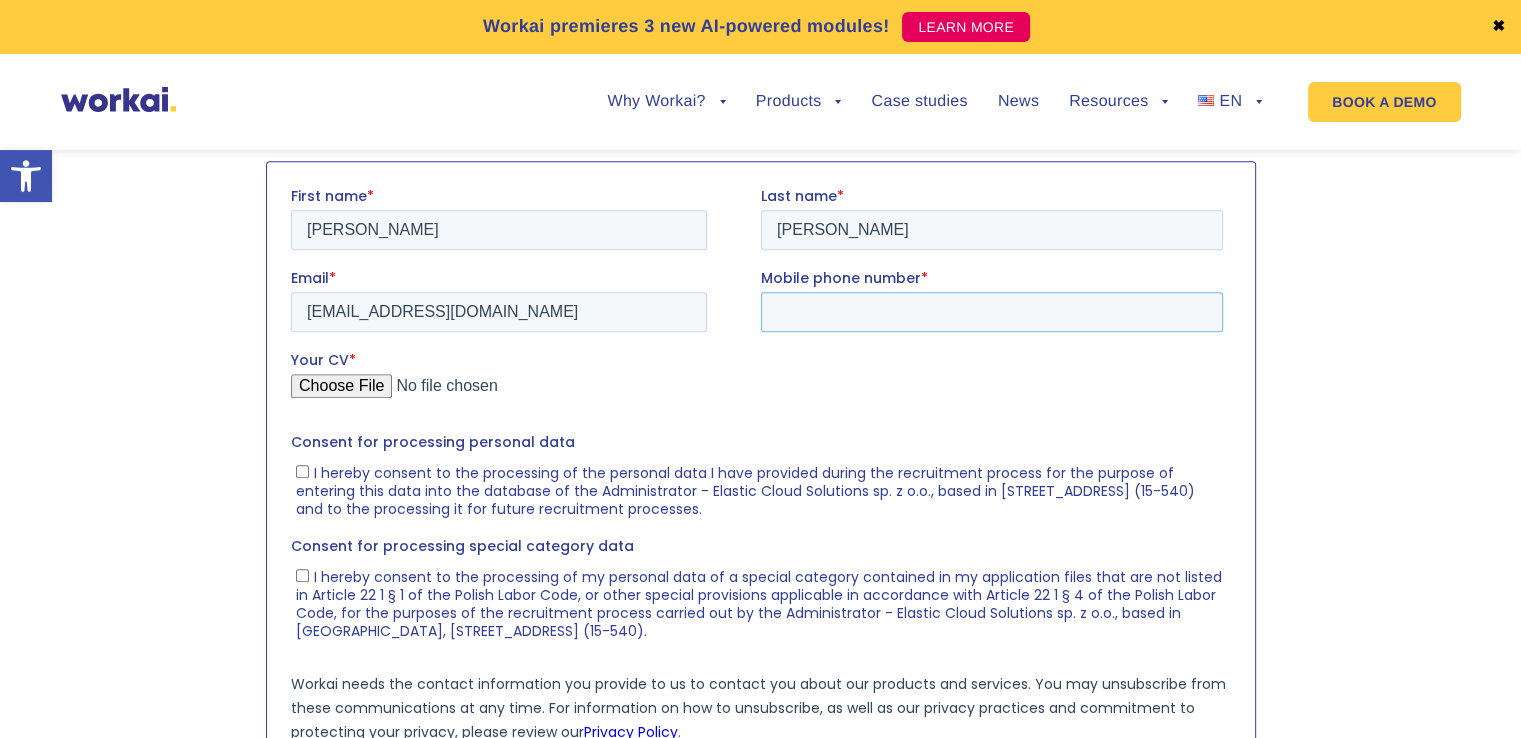 type on "+48518050752" 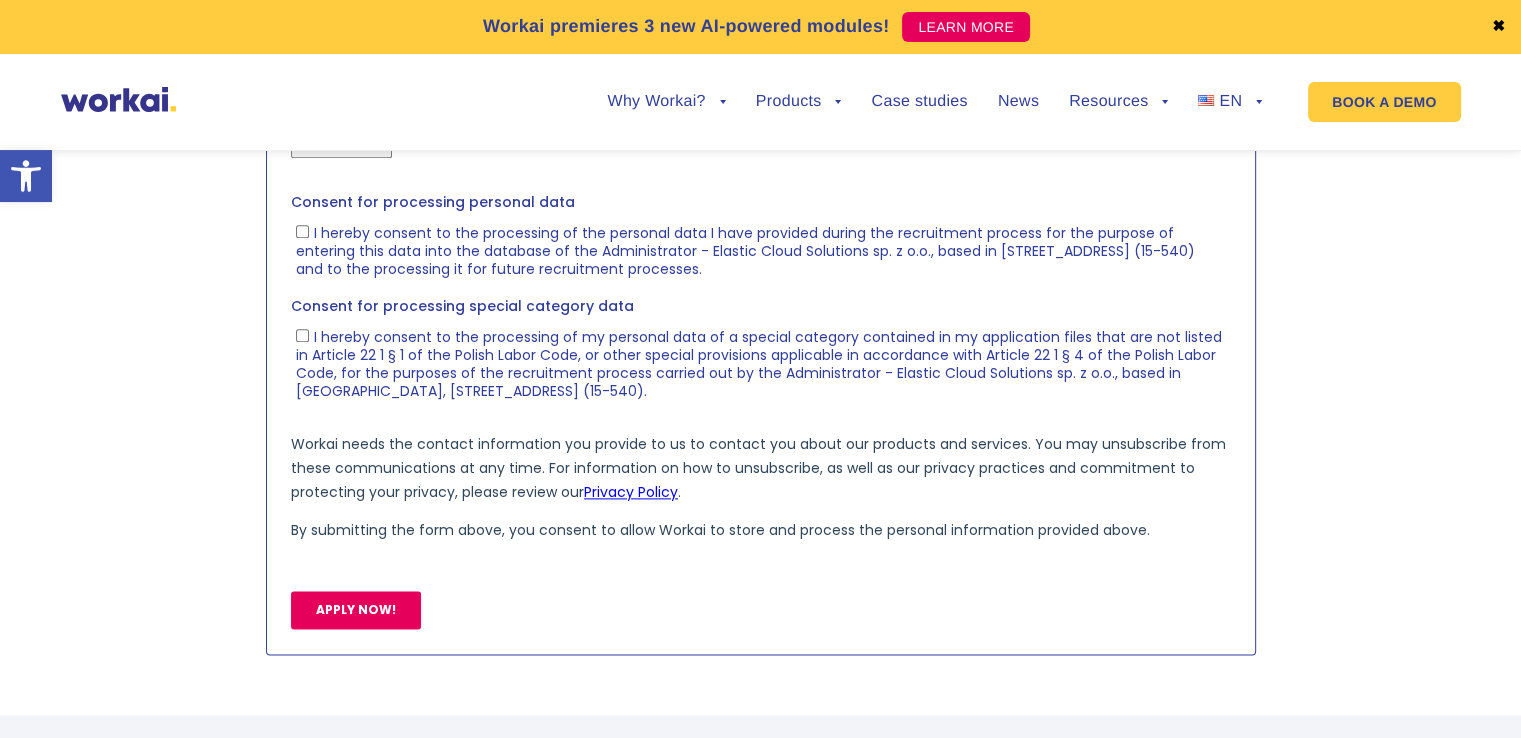 scroll, scrollTop: 2476, scrollLeft: 0, axis: vertical 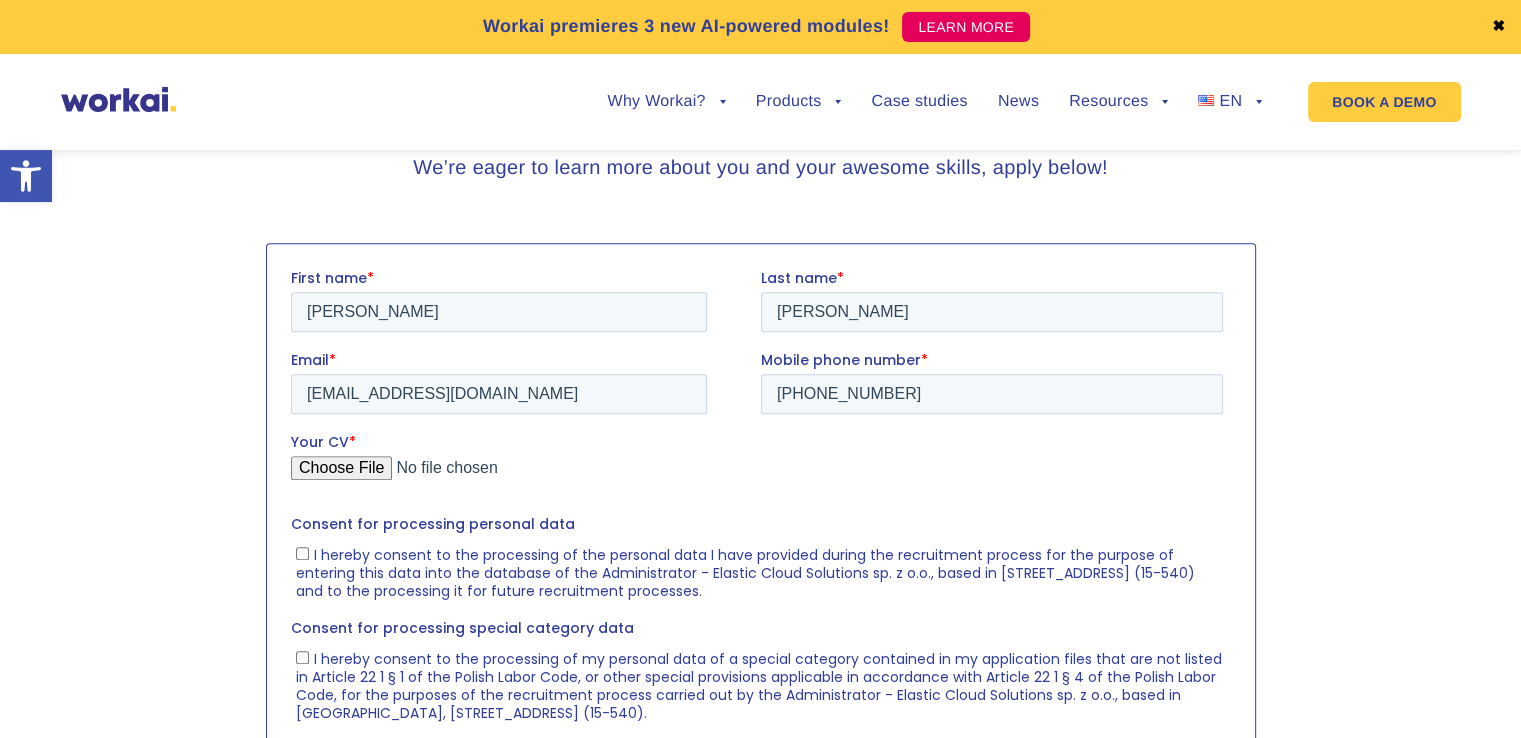 click on "Your CV *" at bounding box center (756, 476) 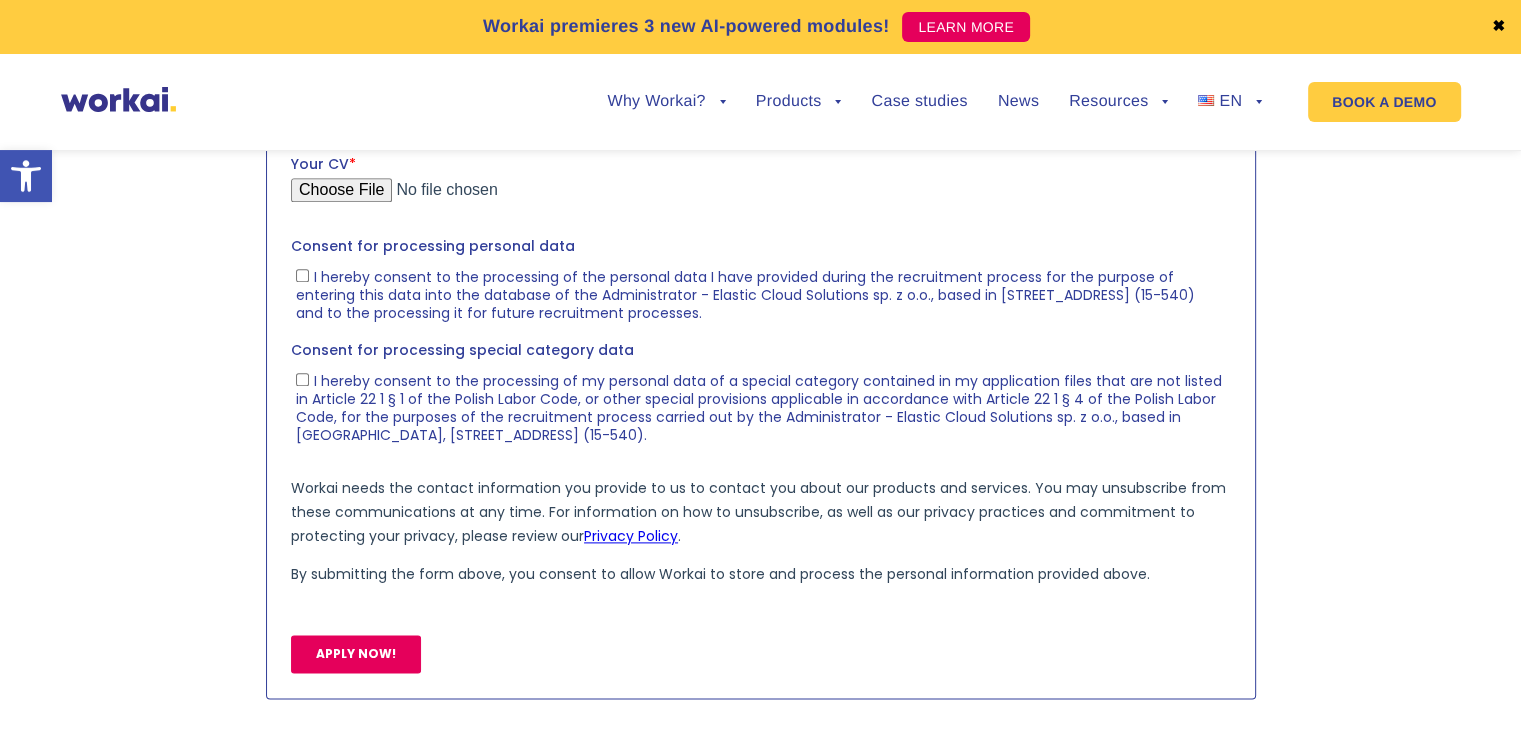 scroll, scrollTop: 2436, scrollLeft: 0, axis: vertical 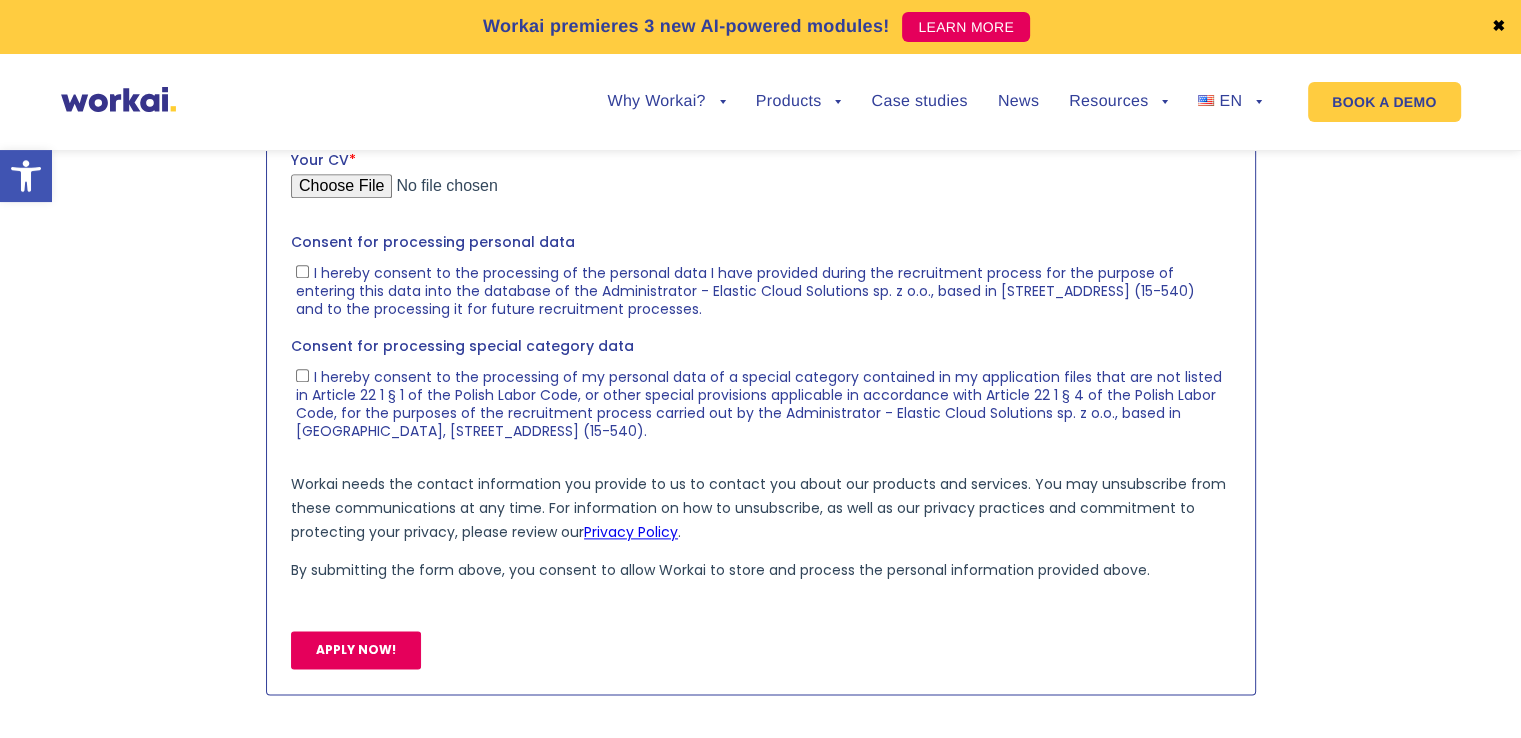 click on "I hereby consent to the processing of the personal data I have provided during the recruitment process for the purpose of entering this data into the database of the Administrator - Elastic Cloud Solutions sp. z o.o., based in Białystok, 71 Żurawia St. (15-540) and to the processing it for future recruitment processes." at bounding box center (744, 292) 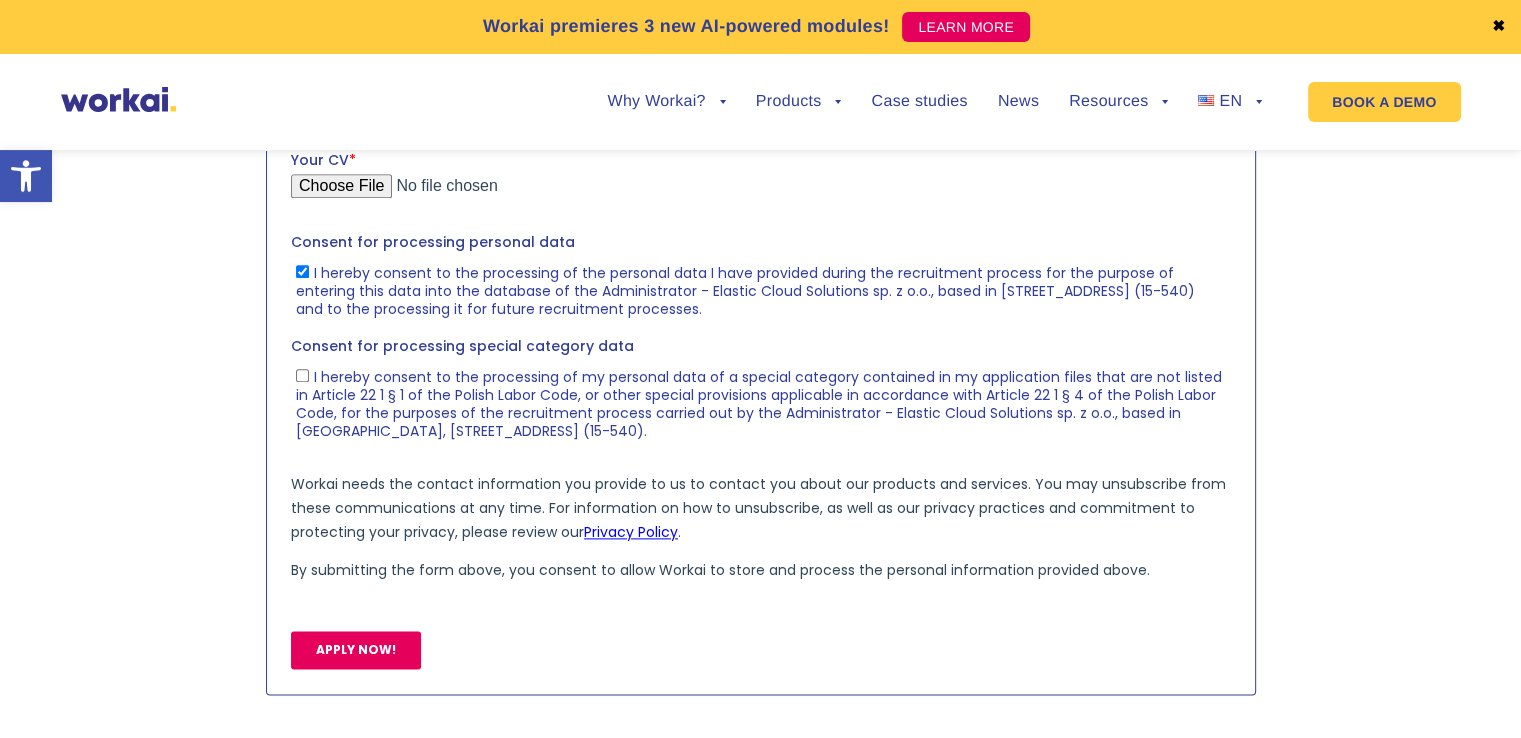 checkbox on "true" 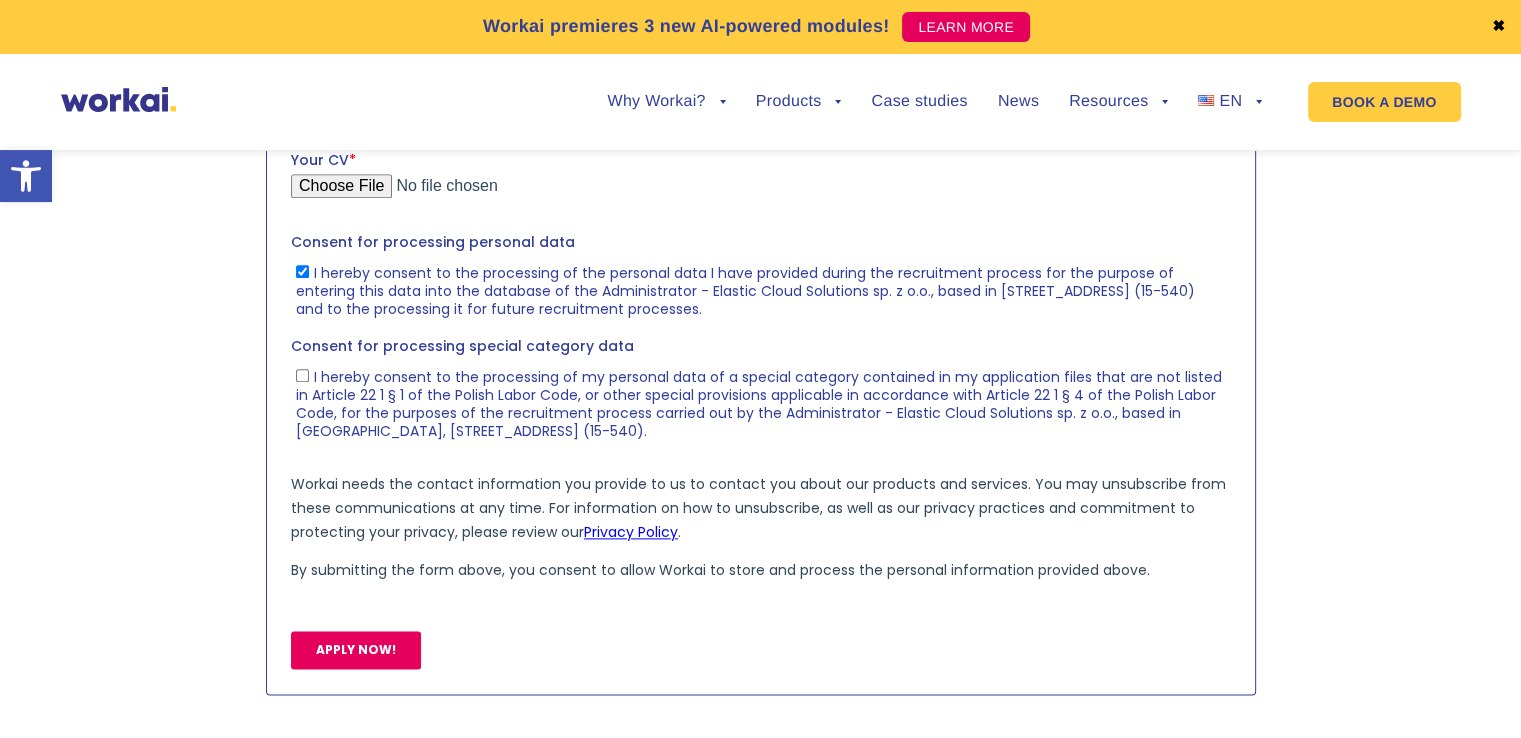 click on "I hereby consent to the processing of my personal data of a special category contained in my application files that are not listed in Article 22 1 § 1 of the Polish Labor Code, or other special provisions applicable in accordance with Article 22 1 § 4 of the Polish Labor Code, for the purposes of the recruitment process carried out by the Administrator - Elastic Cloud Solutions sp. z o.o., based in Bialystok, 71 Żurawia Street (15-540)." at bounding box center [758, 405] 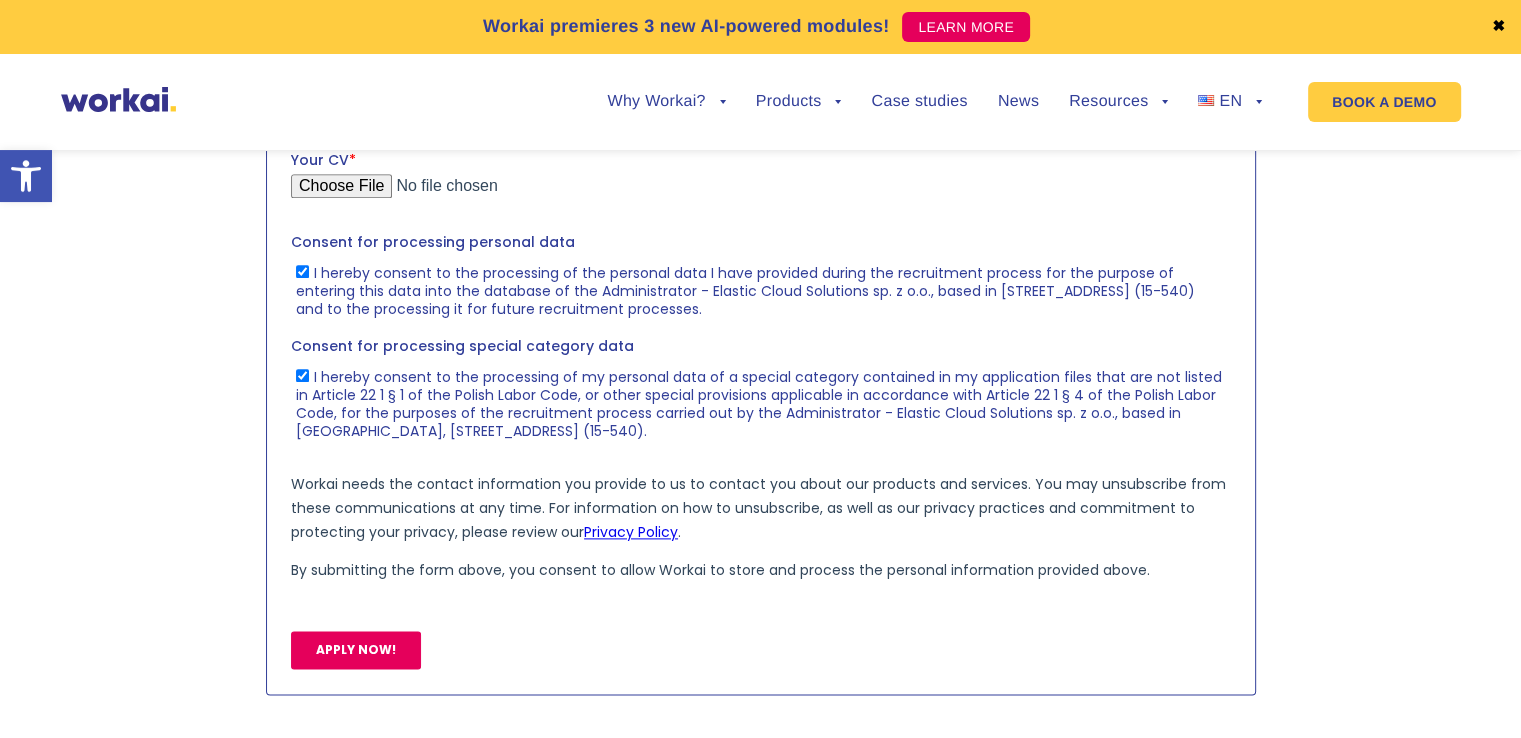 click on "I hereby consent to the processing of my personal data of a special category contained in my application files that are not listed in Article 22 1 § 1 of the Polish Labor Code, or other special provisions applicable in accordance with Article 22 1 § 4 of the Polish Labor Code, for the purposes of the recruitment process carried out by the Administrator - Elastic Cloud Solutions sp. z o.o., based in Bialystok, 71 Żurawia Street (15-540)." at bounding box center [758, 405] 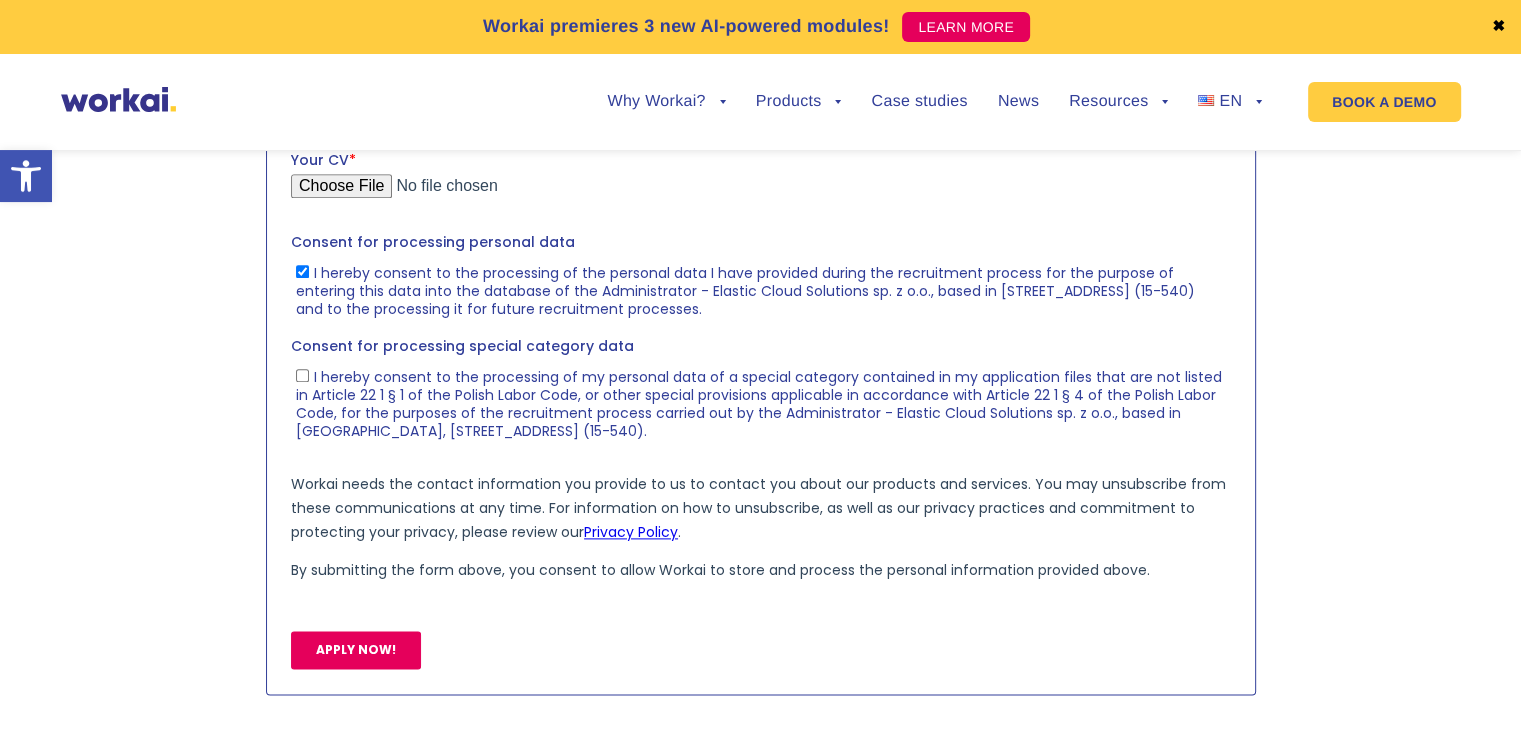click on "I hereby consent to the processing of my personal data of a special category contained in my application files that are not listed in Article 22 1 § 1 of the Polish Labor Code, or other special provisions applicable in accordance with Article 22 1 § 4 of the Polish Labor Code, for the purposes of the recruitment process carried out by the Administrator - Elastic Cloud Solutions sp. z o.o., based in Bialystok, 71 Żurawia Street (15-540)." at bounding box center (758, 405) 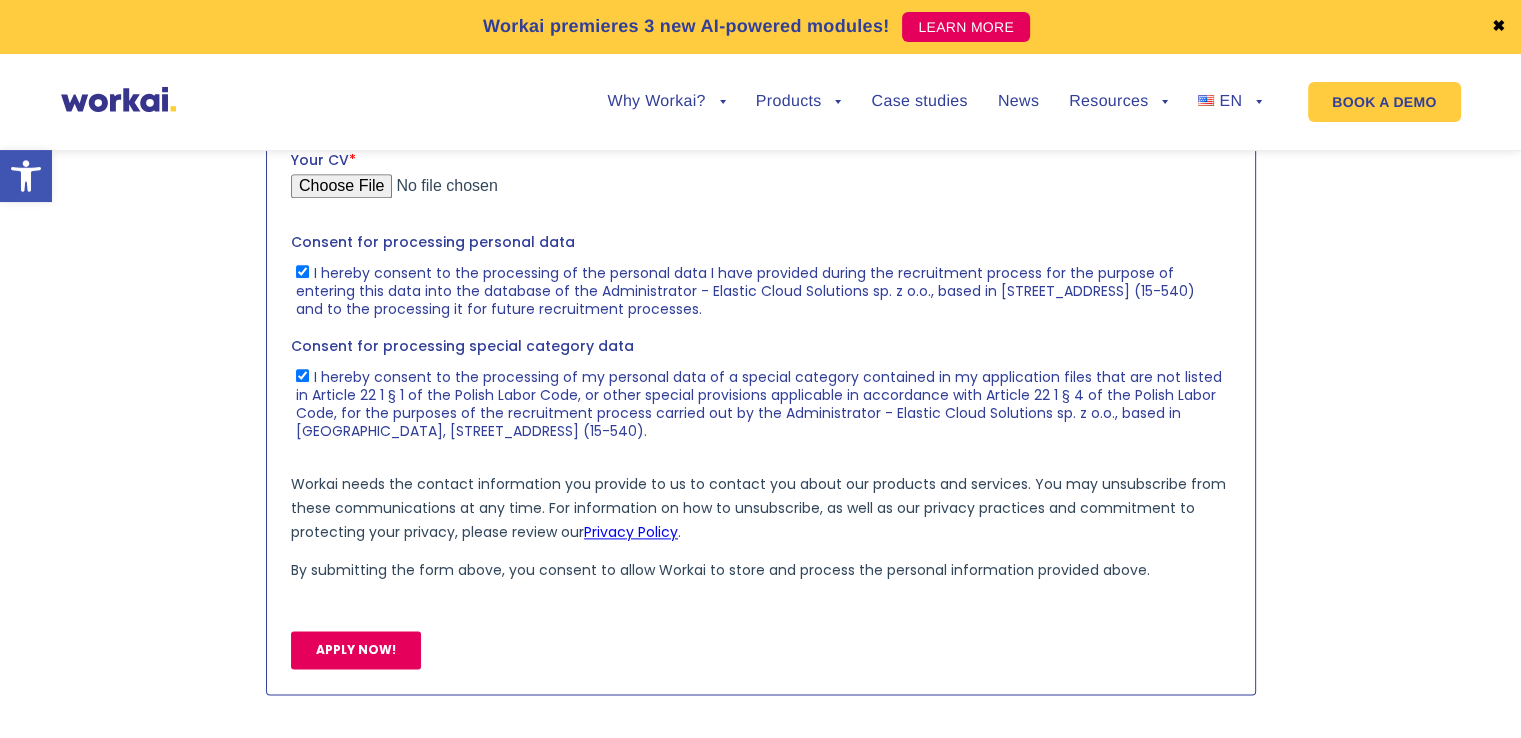 click on "APPLY NOW!" at bounding box center [355, 651] 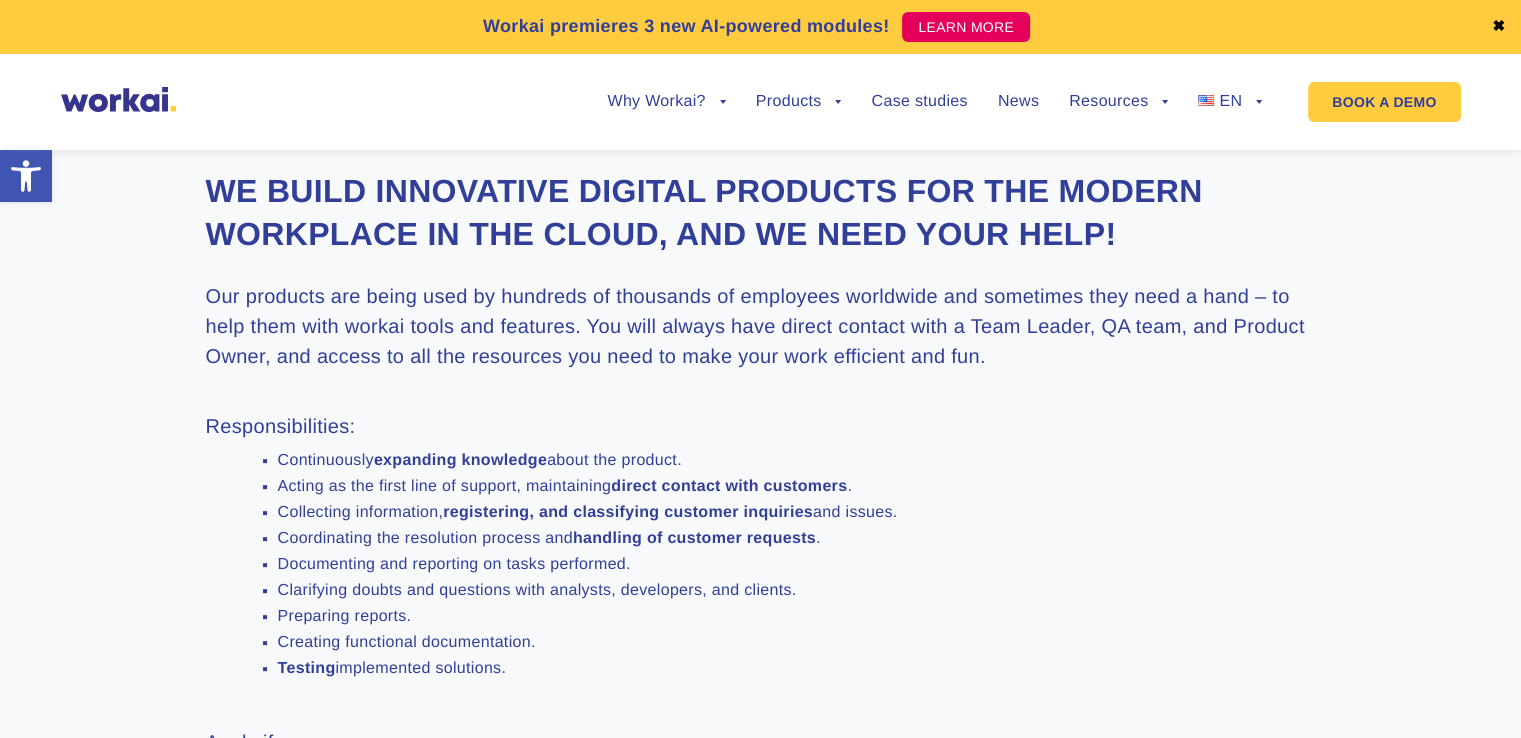 scroll, scrollTop: 568, scrollLeft: 0, axis: vertical 